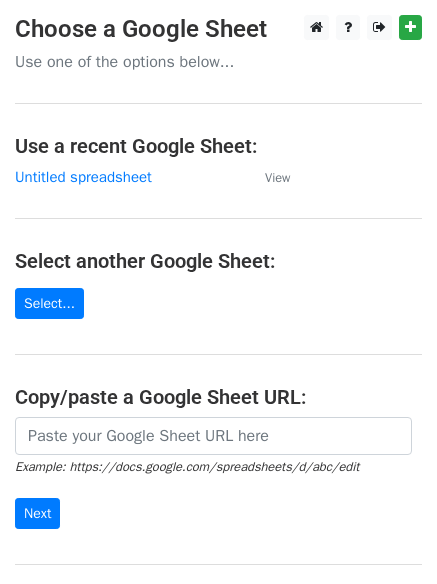 scroll, scrollTop: 0, scrollLeft: 0, axis: both 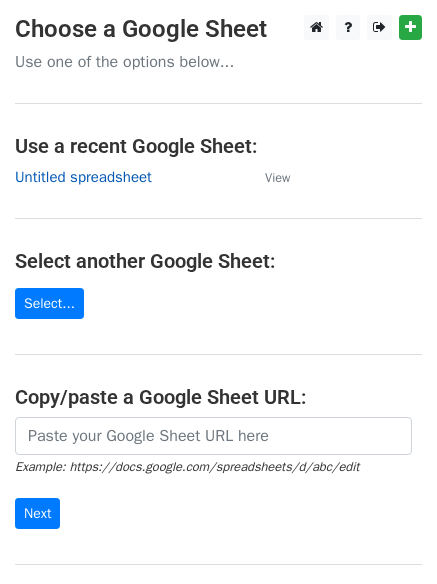 click on "Untitled spreadsheet" at bounding box center [83, 177] 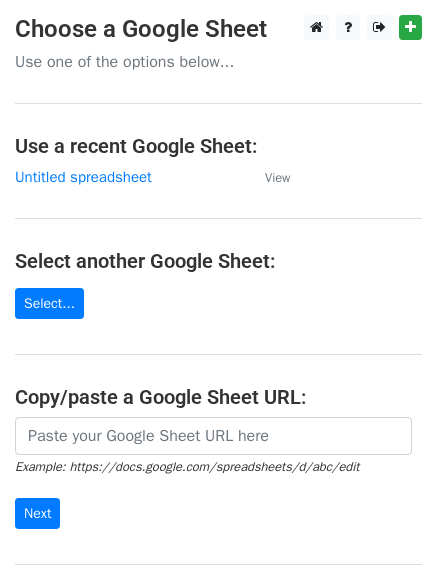 click on "Choose a Google Sheet
Use one of the options below...
Use a recent Google Sheet:
Untitled spreadsheet
View
Select another Google Sheet:
Select...
Copy/paste a Google Sheet URL:
Example:
https://docs.google.com/spreadsheets/d/abc/edit
Next
Google Sheets
Need help?
Help
×
Why do I need to copy/paste a Google Sheet URL?
Normally, MergeMail would show you a list of your Google Sheets to choose from, but because you didn't allow MergeMail access to your Google Drive, it cannot show you a list of your Google Sheets. You can read more about permissions in our  support pages .
If you'd like to see a list of your Google Sheets, you'll need to  sign out of MergeMail  and then sign back in and allow access to your Google Drive.
Are your recipients in a CSV or Excel file?
Import your CSV or Excel file into a Google Sheet  then try again.
Need help with something else?
," at bounding box center (218, 325) 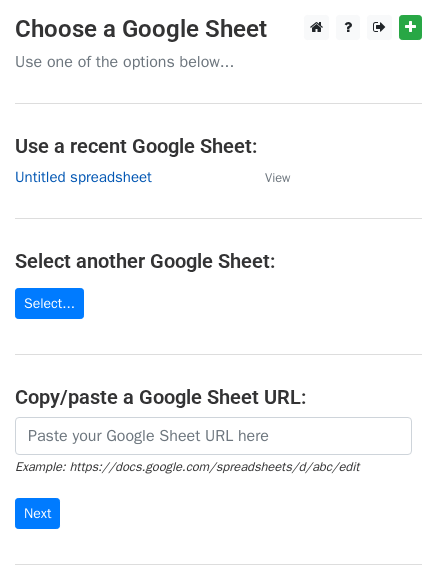 click on "Untitled spreadsheet" at bounding box center (83, 177) 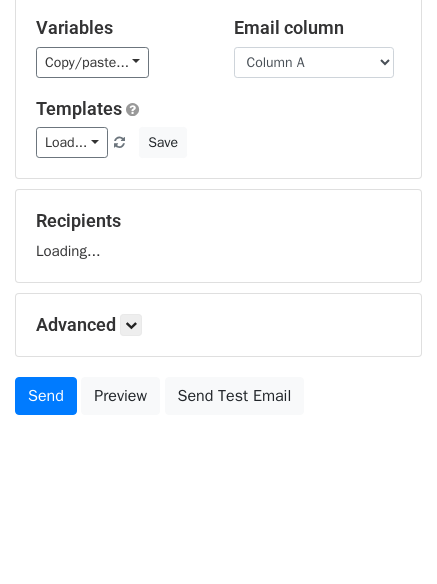 scroll, scrollTop: 113, scrollLeft: 0, axis: vertical 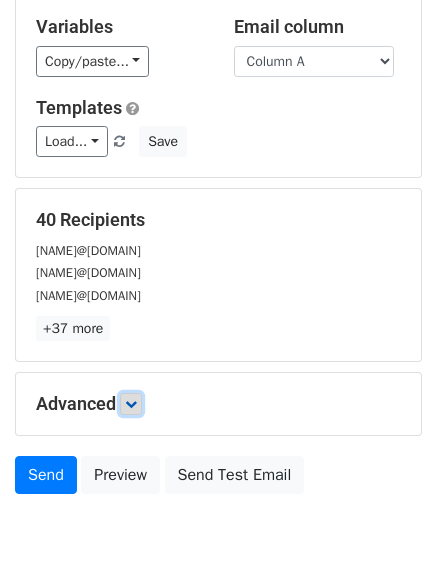 click at bounding box center (131, 404) 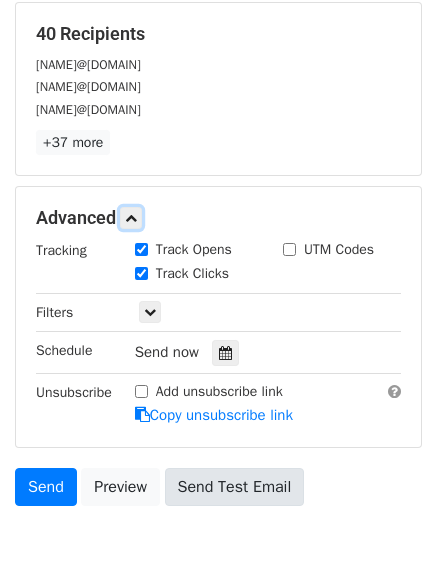 scroll, scrollTop: 389, scrollLeft: 0, axis: vertical 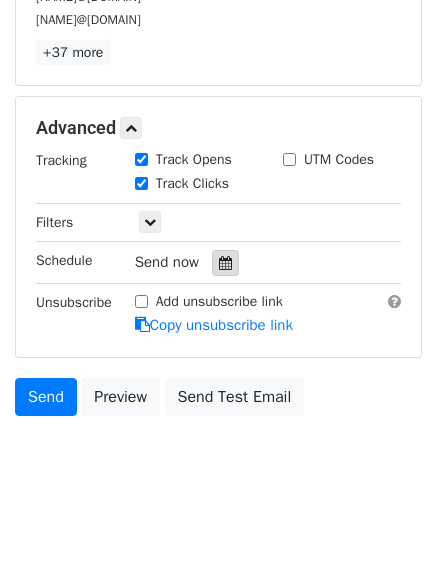 click at bounding box center [225, 263] 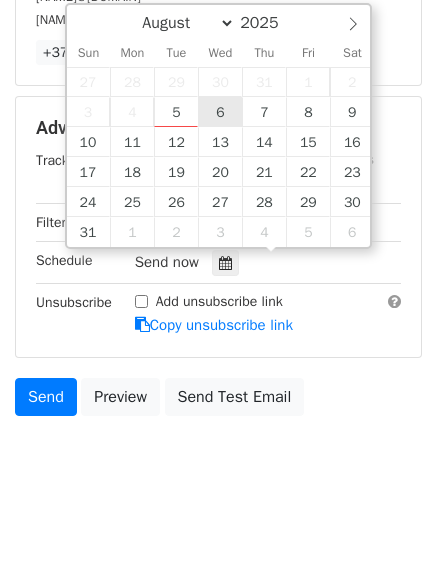 type on "2025-08-06 12:00" 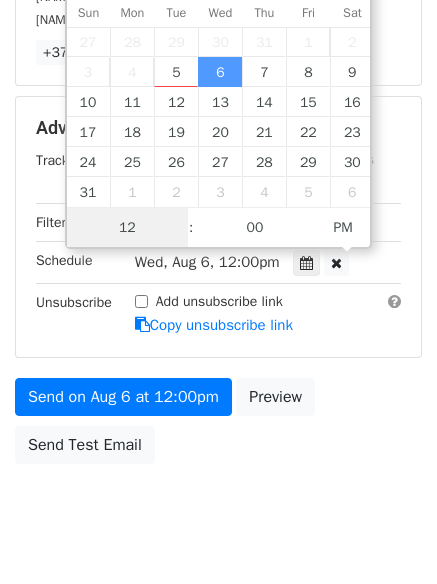 scroll, scrollTop: 1, scrollLeft: 0, axis: vertical 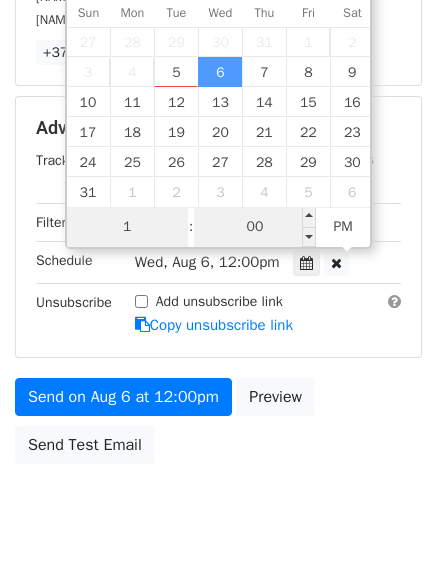 type on "1" 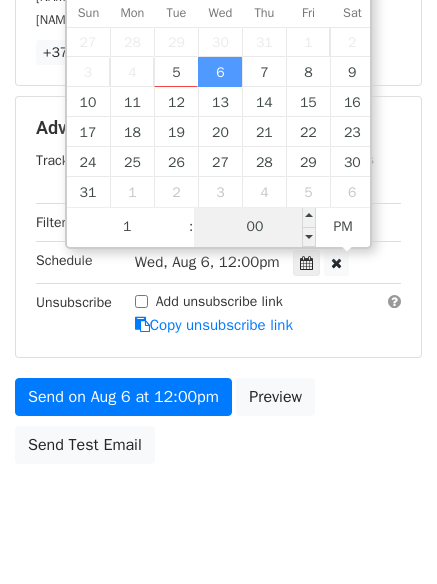type on "2025-08-06 13:00" 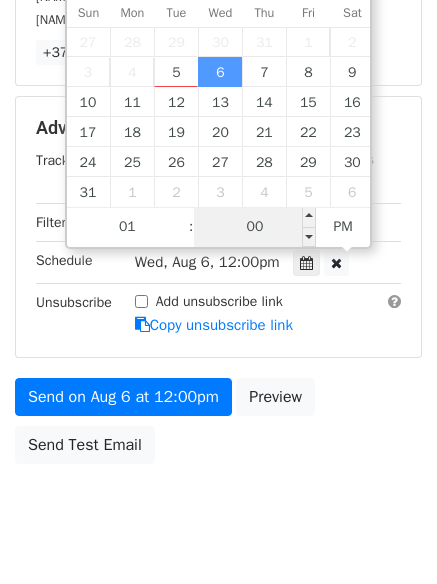 click on "Wed, Aug 6, 12:00pm" at bounding box center [207, 262] 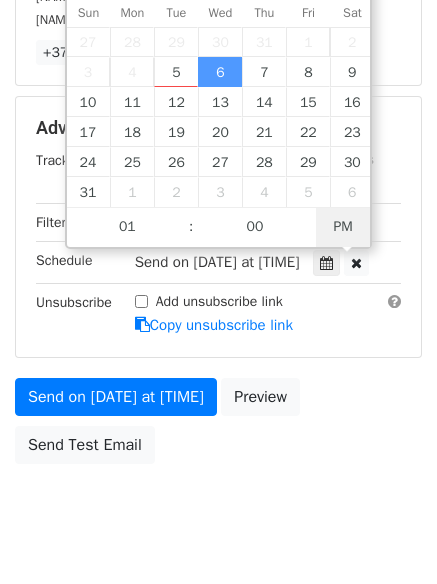 scroll, scrollTop: 357, scrollLeft: 0, axis: vertical 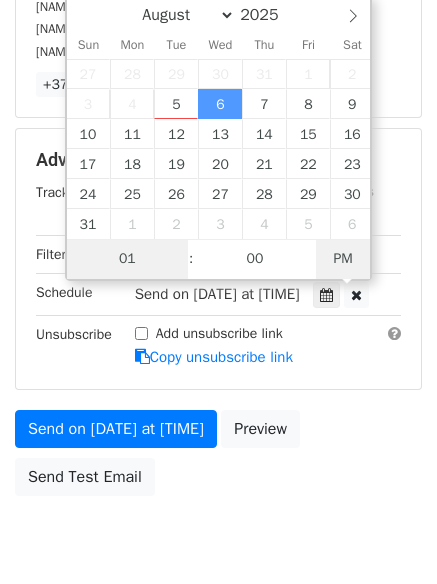 type on "2025-09-06 13:00" 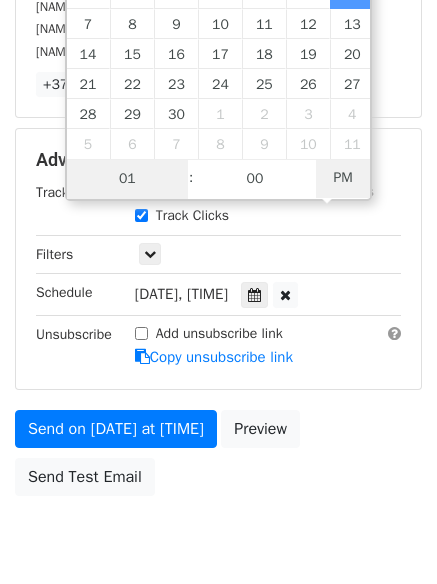 type on "2025-09-06 01:00" 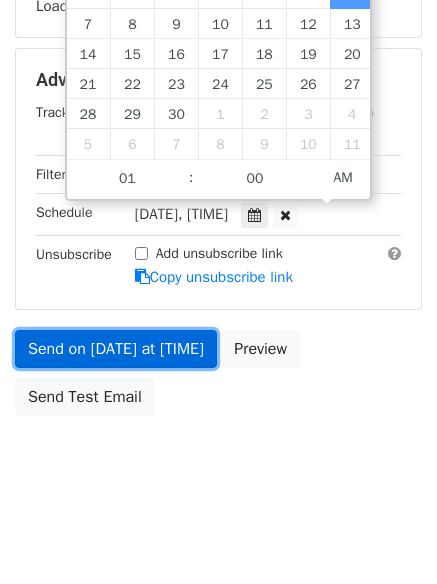 click on "Send on Sep 6 at 1:00am" at bounding box center [116, 349] 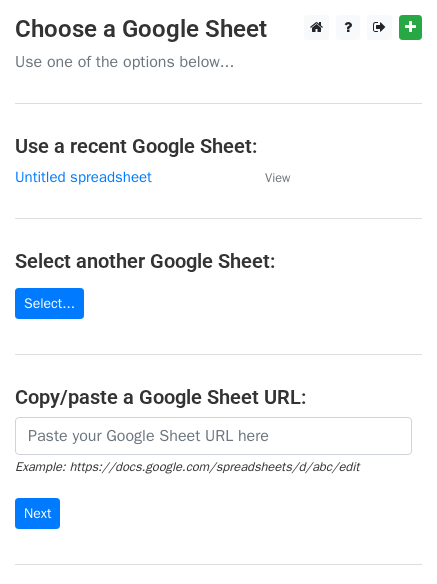scroll, scrollTop: 0, scrollLeft: 0, axis: both 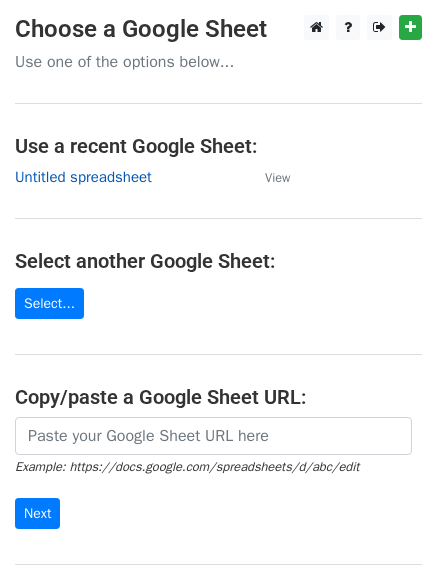 click on "Untitled spreadsheet" at bounding box center (83, 177) 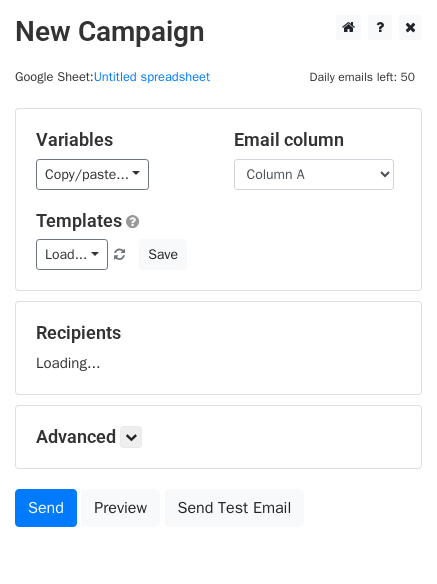 scroll, scrollTop: 0, scrollLeft: 0, axis: both 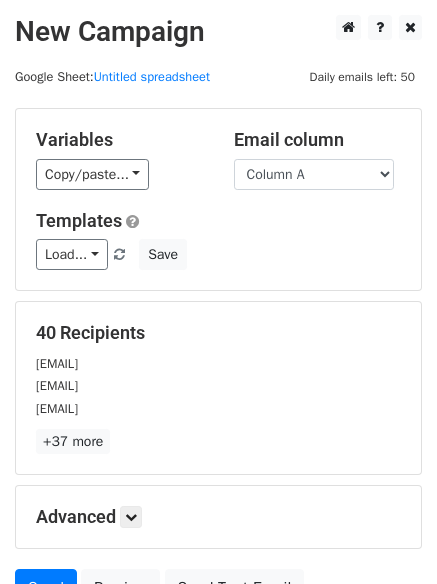 click on "Templates" at bounding box center (218, 221) 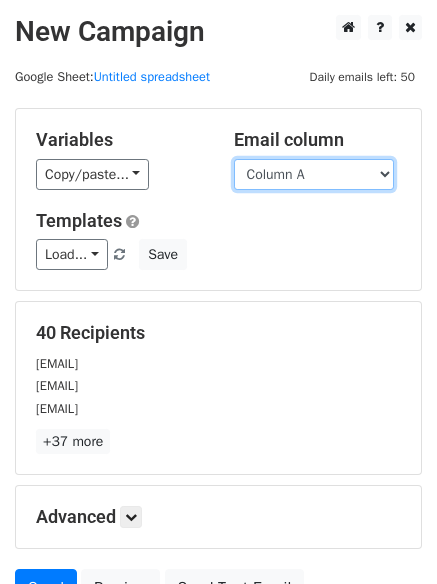 drag, startPoint x: 318, startPoint y: 177, endPoint x: 318, endPoint y: 188, distance: 11 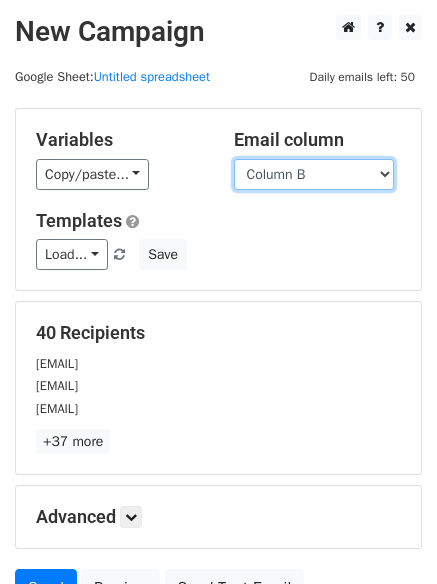 click on "Column A
Column B
Column C
Column D
Column E
Column F" at bounding box center (314, 174) 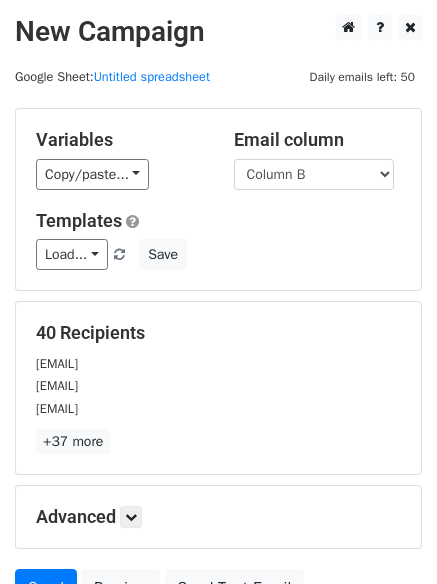 click on "Load...
No templates saved
Save" at bounding box center [218, 254] 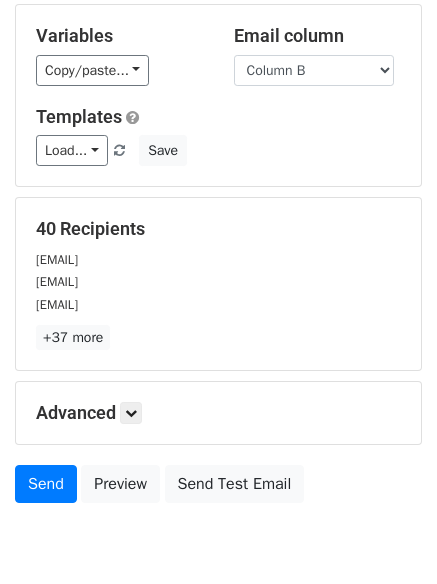 scroll, scrollTop: 193, scrollLeft: 0, axis: vertical 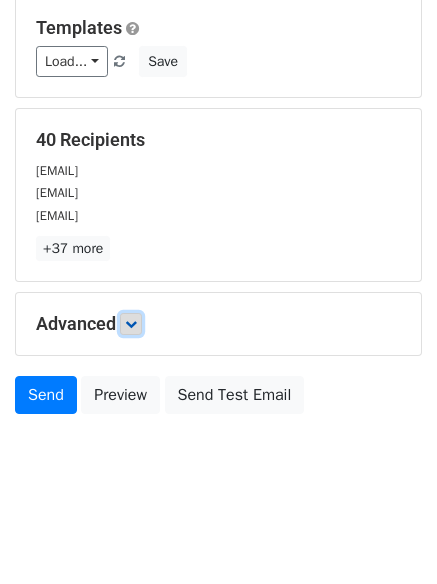 click at bounding box center [131, 324] 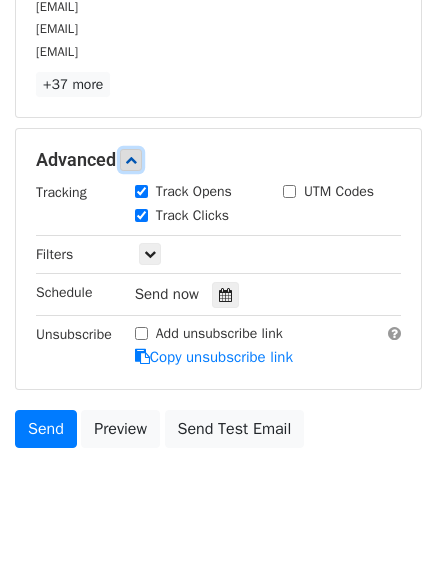 scroll, scrollTop: 369, scrollLeft: 0, axis: vertical 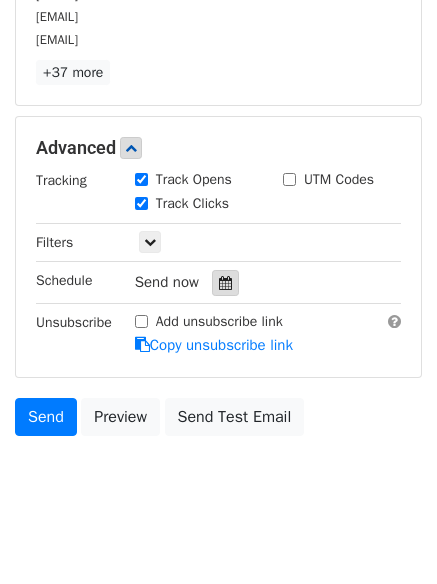 click at bounding box center [225, 283] 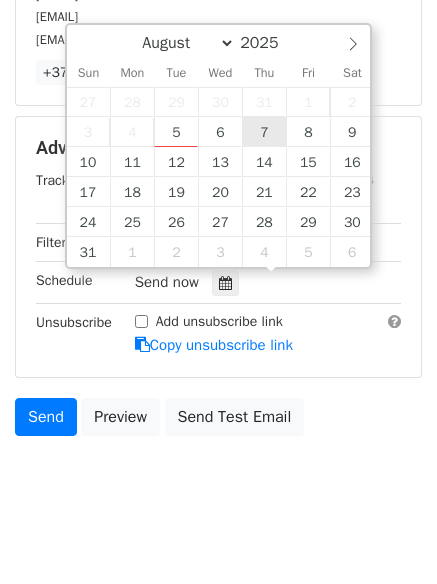 type on "2025-08-07 12:00" 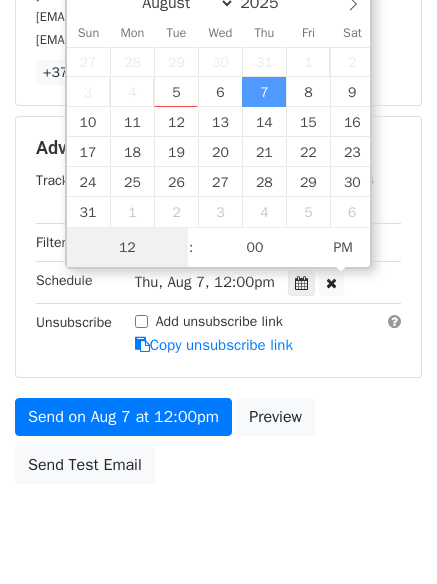scroll, scrollTop: 1, scrollLeft: 0, axis: vertical 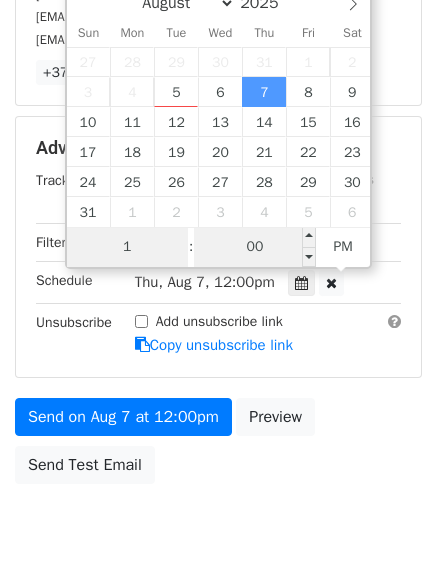 type on "1" 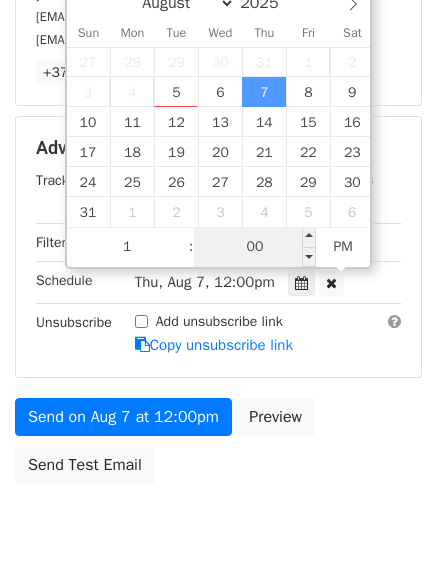 type on "2025-08-07 13:00" 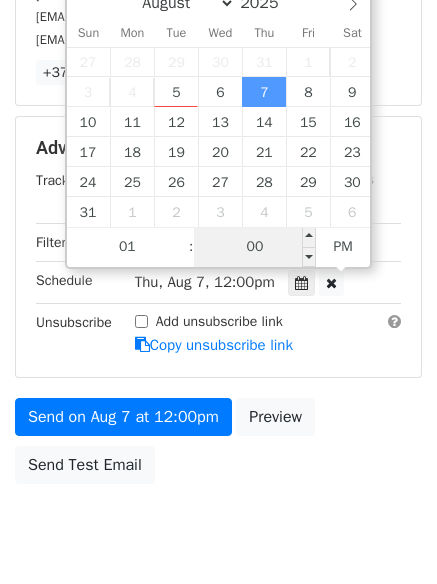 click on "00" at bounding box center [255, 247] 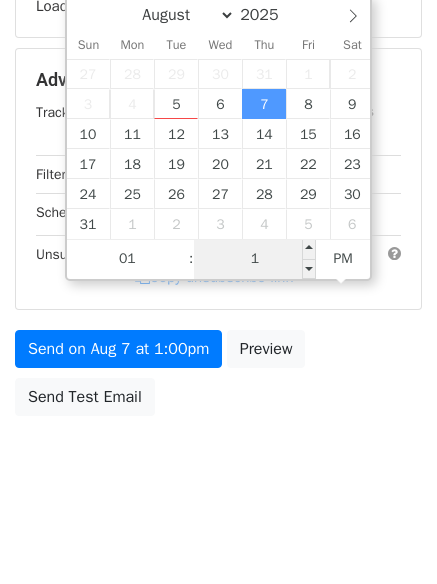 type on "11" 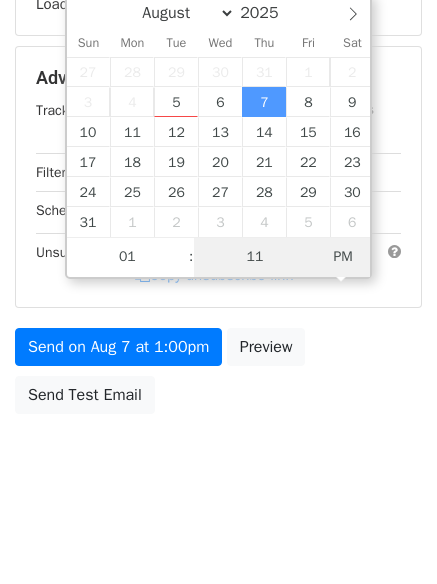 type on "2025-08-07 01:11" 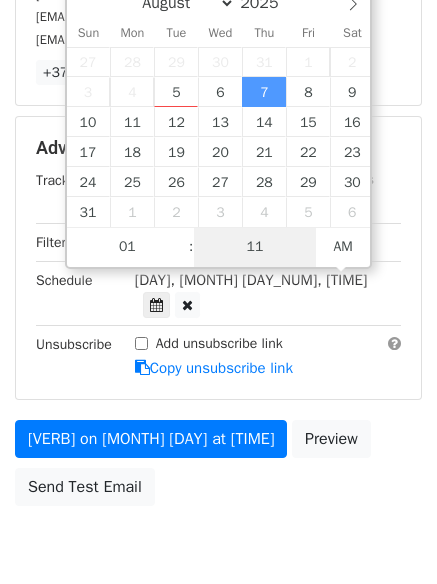 scroll, scrollTop: 357, scrollLeft: 0, axis: vertical 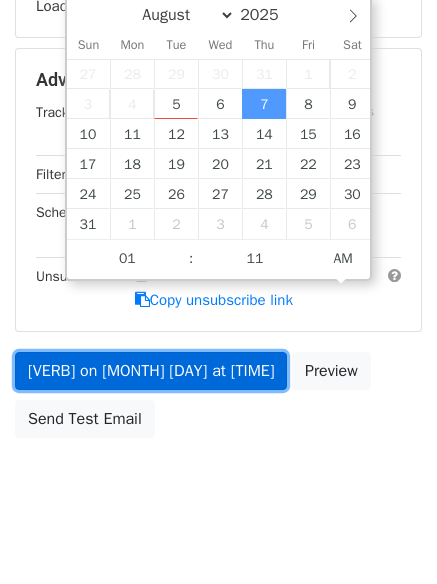 click on "Send on Aug 7 at 1:11am" at bounding box center [151, 371] 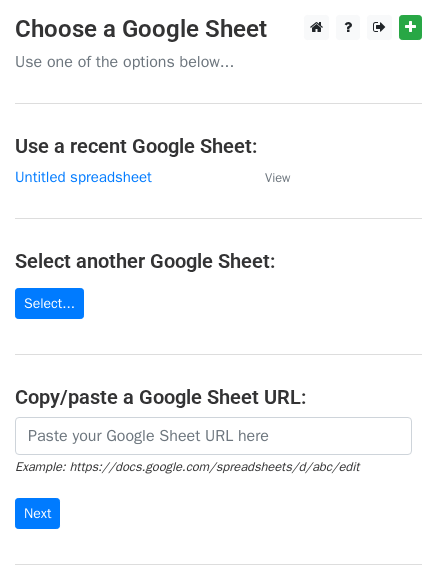 scroll, scrollTop: 0, scrollLeft: 0, axis: both 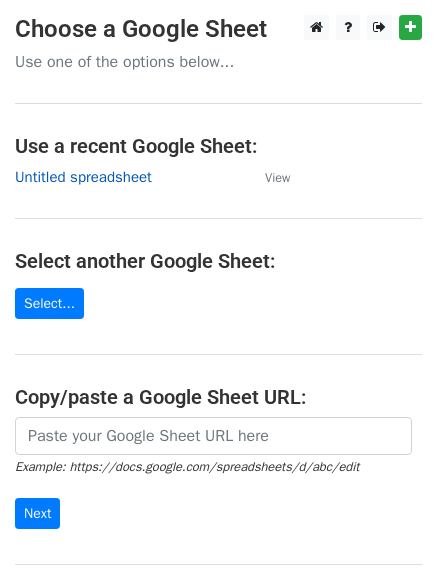 click on "Untitled spreadsheet" at bounding box center [83, 177] 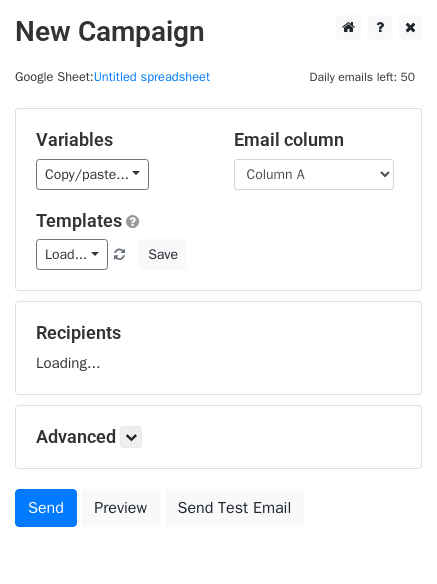 scroll, scrollTop: 0, scrollLeft: 0, axis: both 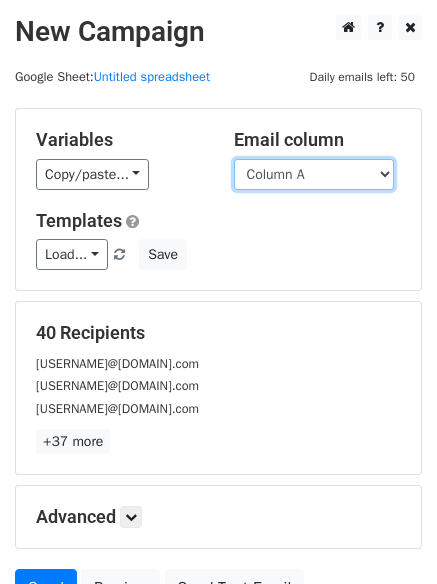 click on "Column A
Column B
Column C
Column D
Column E
Column F" at bounding box center (314, 174) 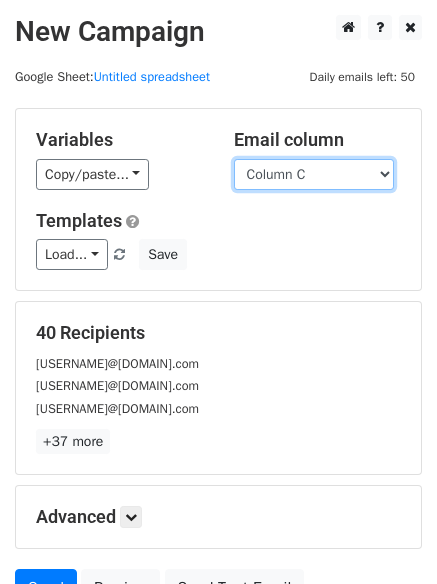 click on "Column A
Column B
Column C
Column D
Column E
Column F" at bounding box center (314, 174) 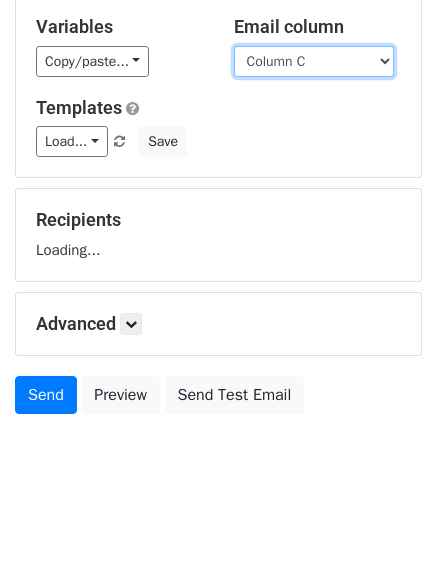 scroll, scrollTop: 113, scrollLeft: 0, axis: vertical 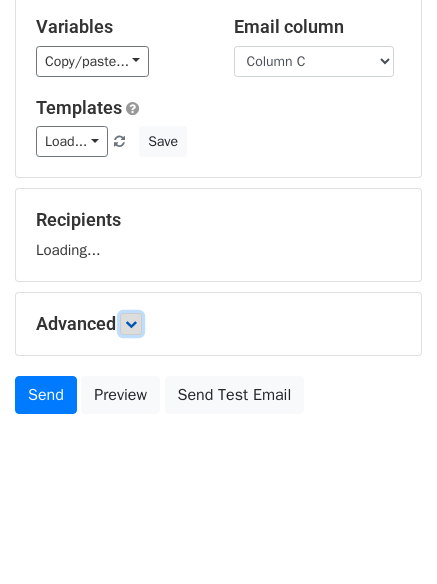 click at bounding box center (131, 324) 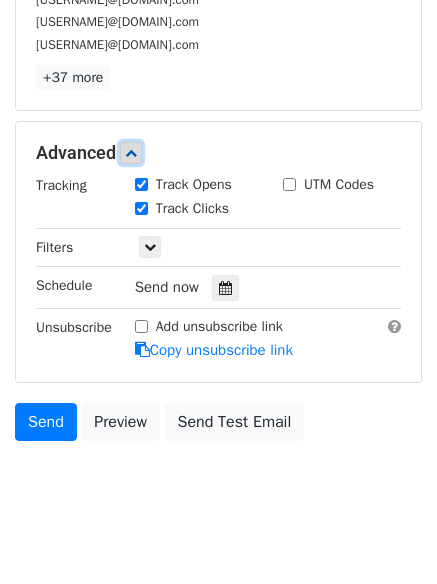 scroll, scrollTop: 367, scrollLeft: 0, axis: vertical 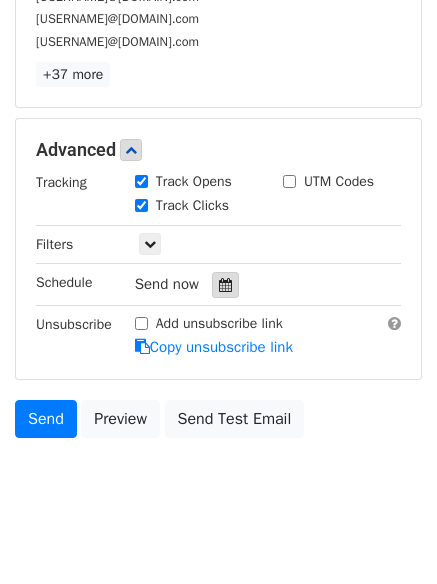 click at bounding box center (225, 285) 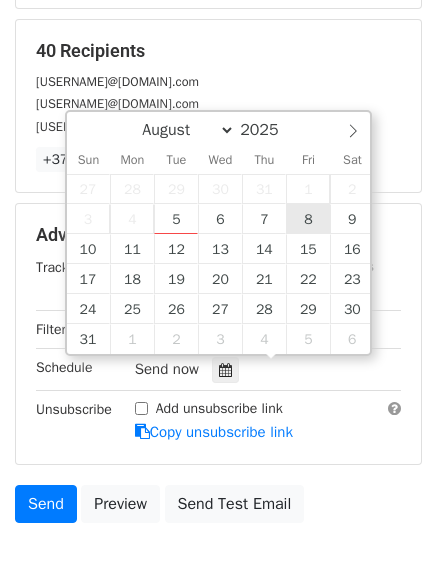 scroll, scrollTop: 167, scrollLeft: 0, axis: vertical 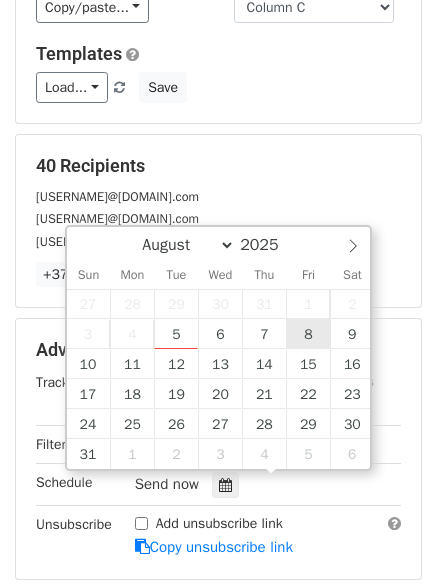 type on "2025-08-08 12:00" 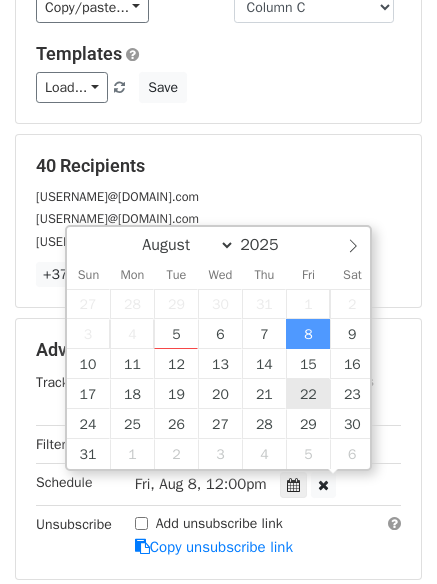 scroll, scrollTop: 1, scrollLeft: 0, axis: vertical 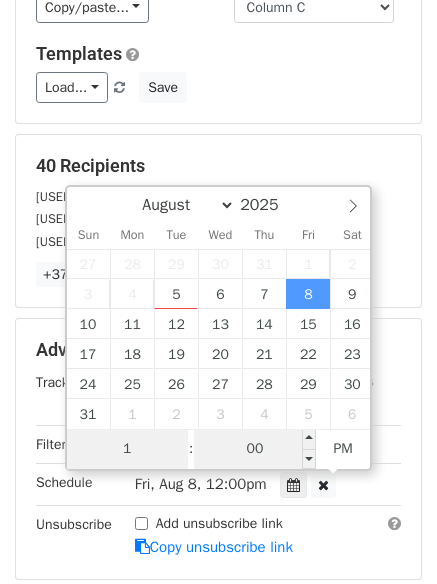 type on "1" 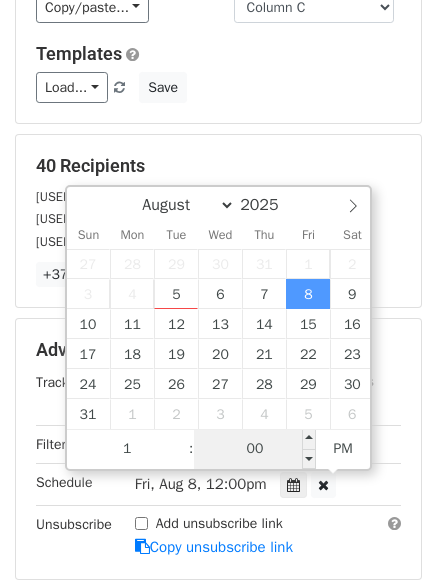 type on "2025-08-08 13:00" 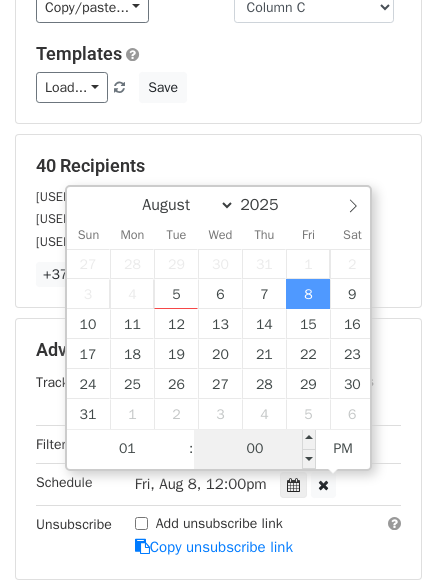click on "00" at bounding box center (255, 449) 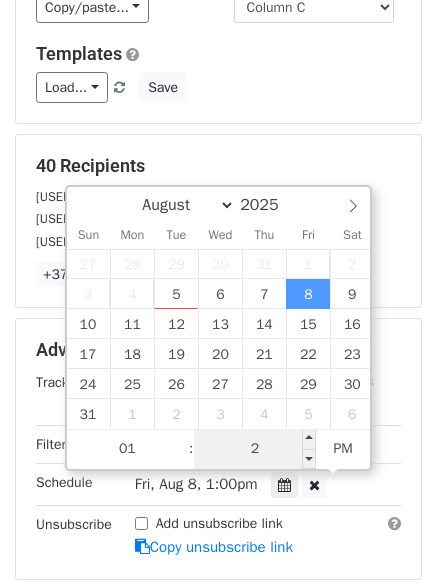 type on "22" 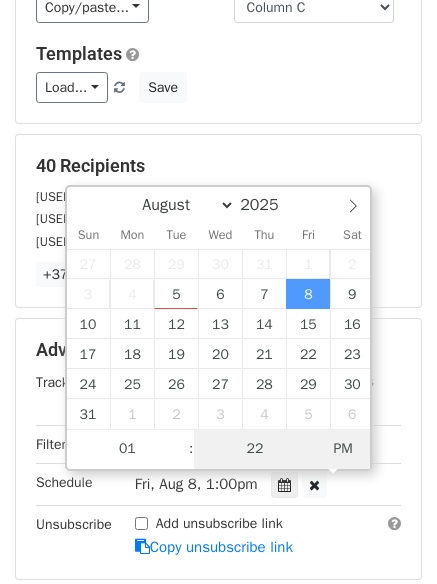 type on "2025-08-08 01:22" 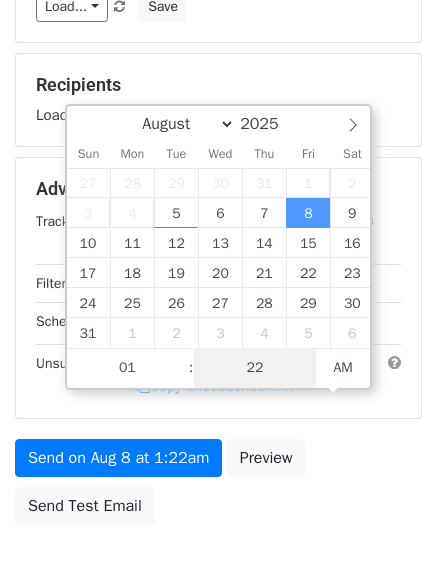 scroll, scrollTop: 357, scrollLeft: 0, axis: vertical 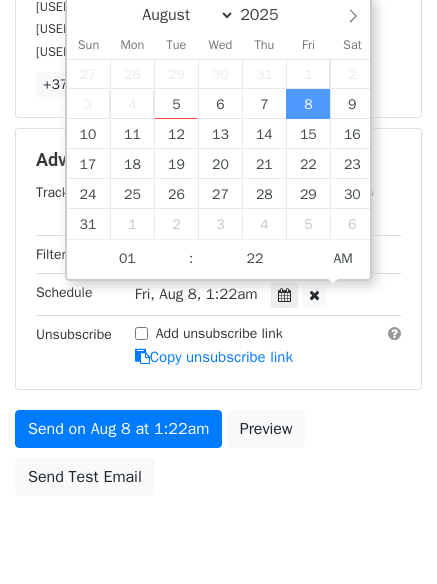 click on "Add unsubscribe link
Copy unsubscribe link" at bounding box center (268, 346) 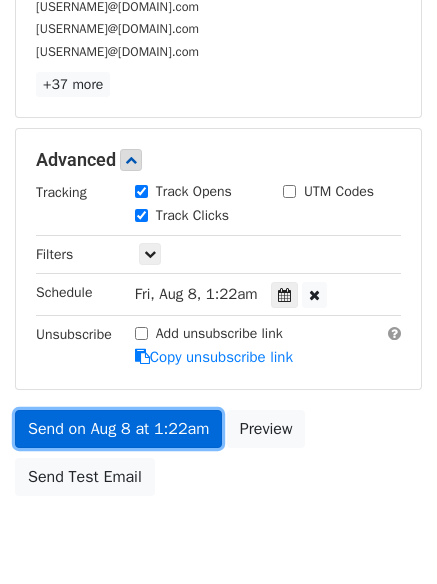 click on "Send on Aug 8 at 1:22am" at bounding box center [118, 429] 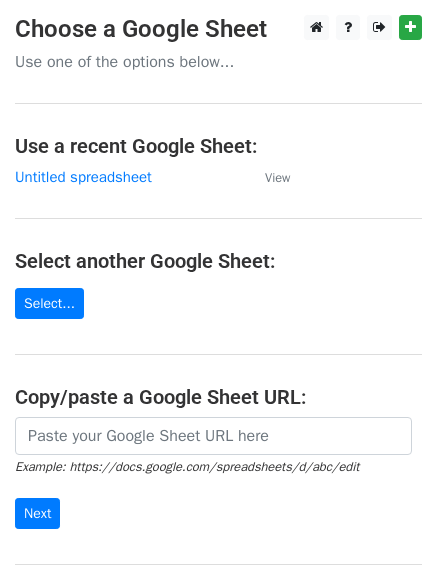 scroll, scrollTop: 0, scrollLeft: 0, axis: both 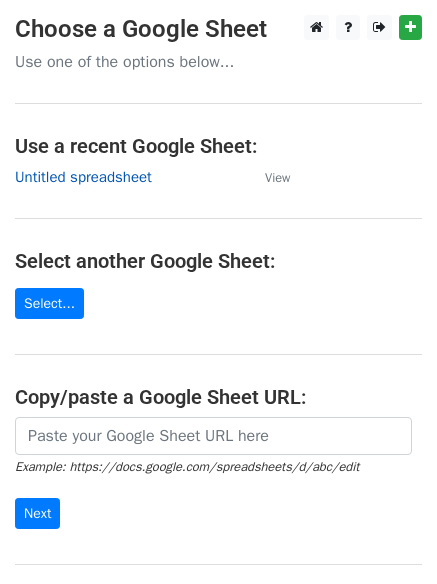 click on "Untitled spreadsheet" at bounding box center (83, 177) 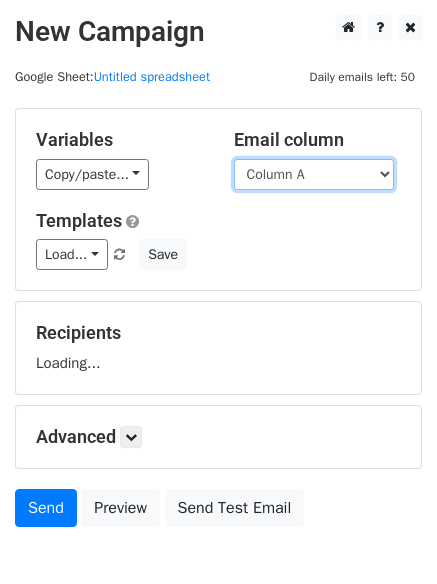 scroll, scrollTop: 0, scrollLeft: 0, axis: both 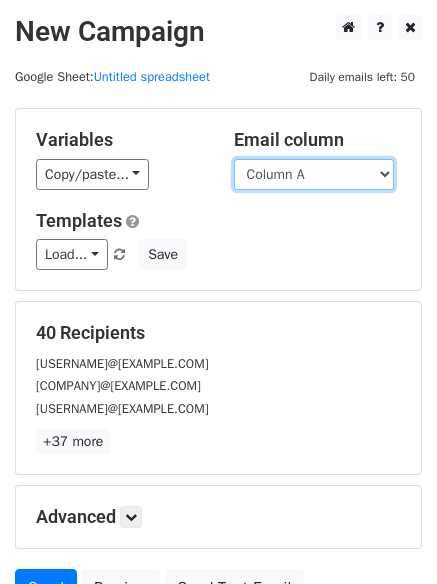 click on "Column A
Column B
Column C
Column D
Column E
Column F" at bounding box center (314, 174) 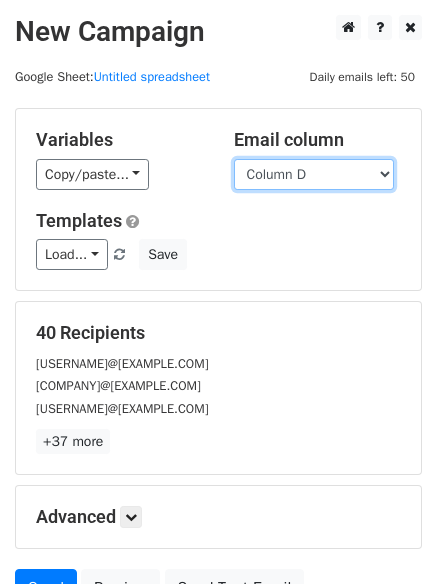 click on "Column A
Column B
Column C
Column D
Column E
Column F" at bounding box center [314, 174] 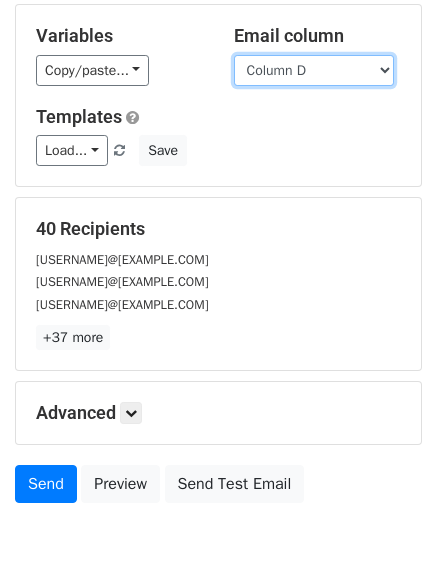 scroll, scrollTop: 193, scrollLeft: 0, axis: vertical 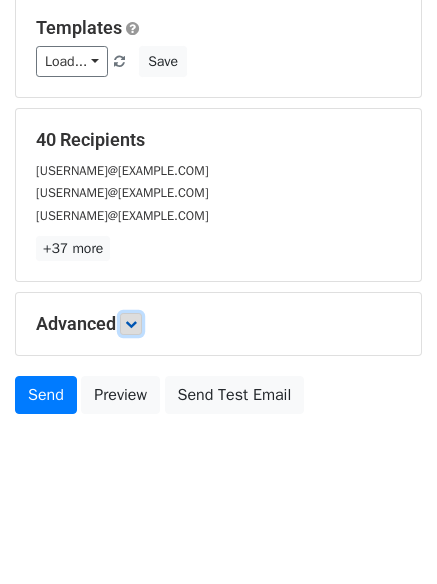 click at bounding box center (131, 324) 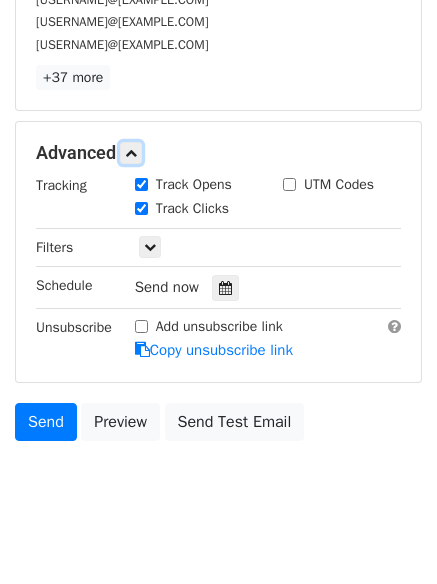 scroll, scrollTop: 365, scrollLeft: 0, axis: vertical 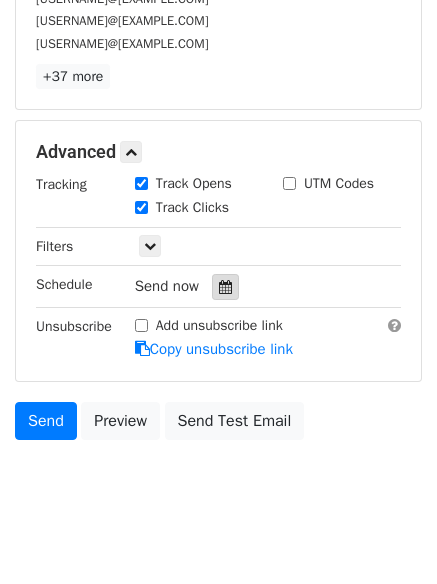 click at bounding box center [225, 287] 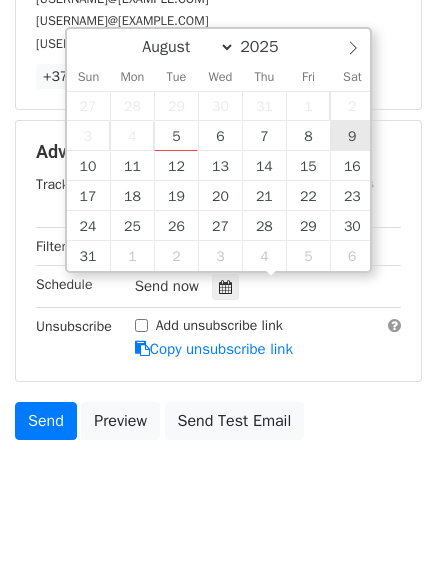 type on "2025-08-09 12:00" 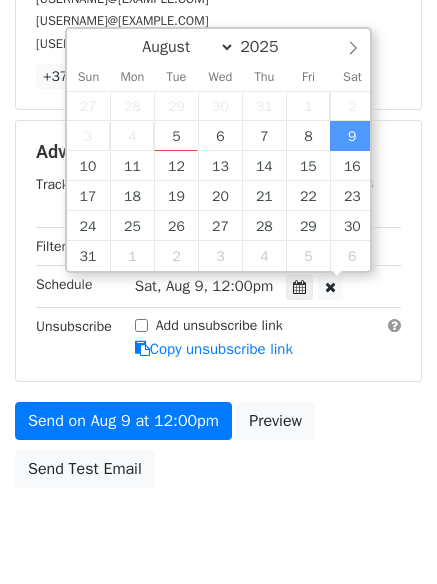 scroll, scrollTop: 1, scrollLeft: 0, axis: vertical 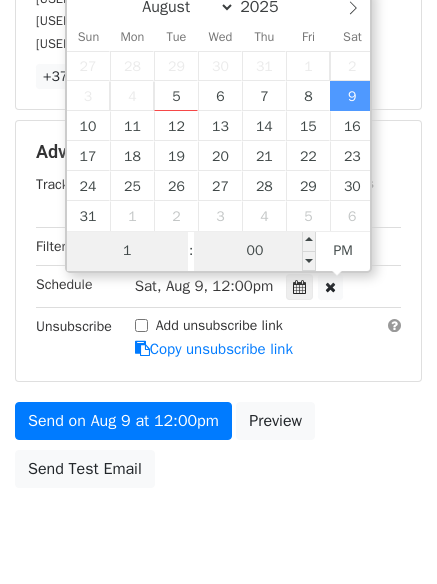 type on "1" 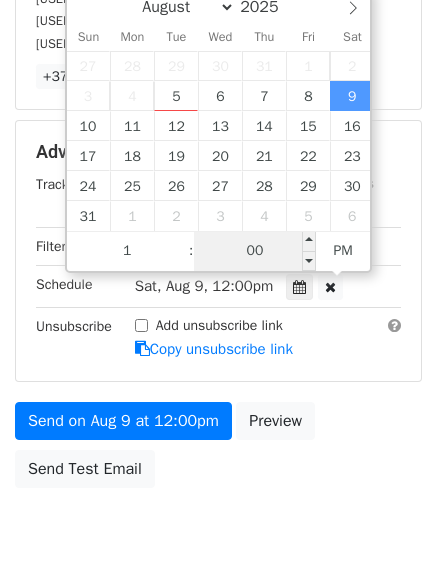 type on "2025-08-09 13:00" 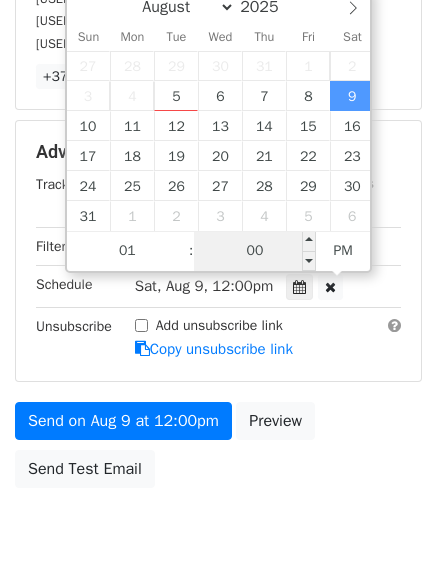 click on "00" at bounding box center (255, 251) 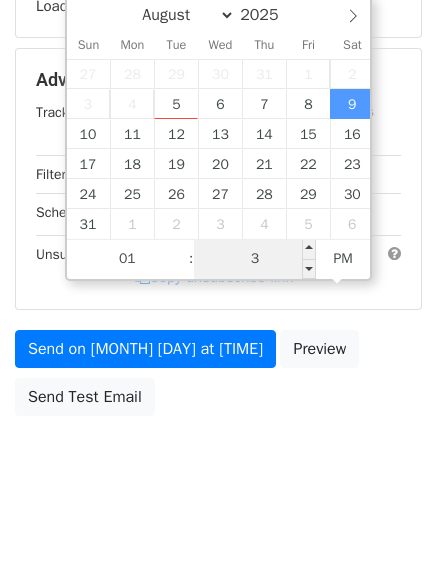 type on "33" 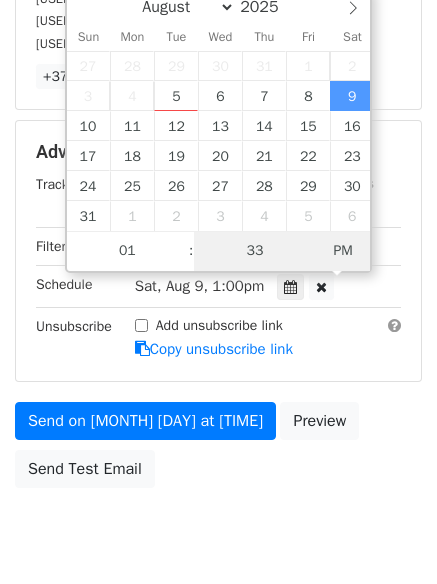 type on "2025-08-09 01:33" 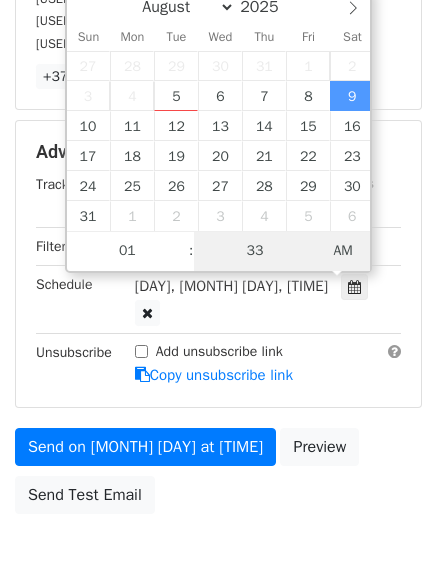 click on "AM" at bounding box center [343, 251] 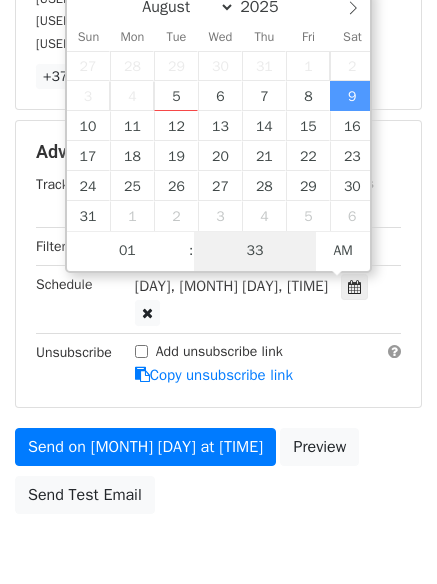 scroll, scrollTop: 357, scrollLeft: 0, axis: vertical 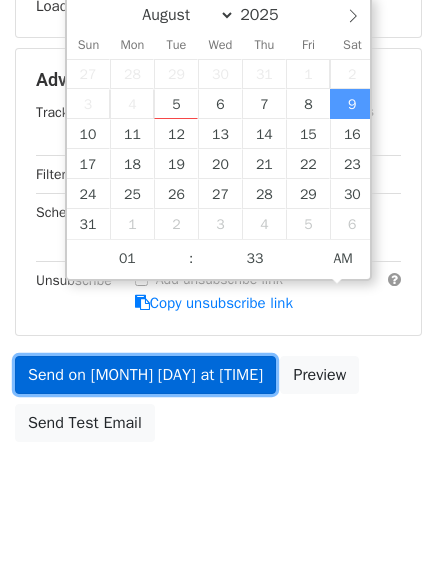 click on "Send on Aug 9 at 1:33am" at bounding box center [145, 375] 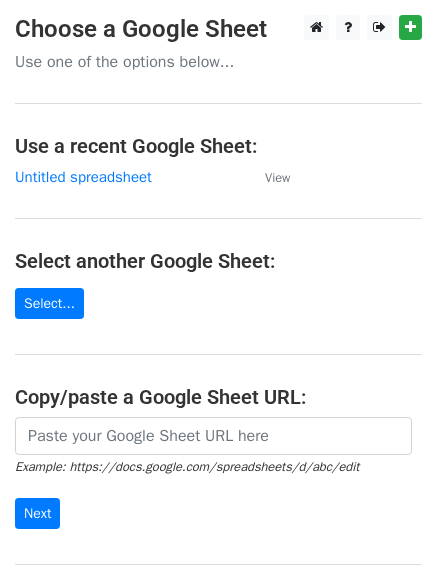 scroll, scrollTop: 0, scrollLeft: 0, axis: both 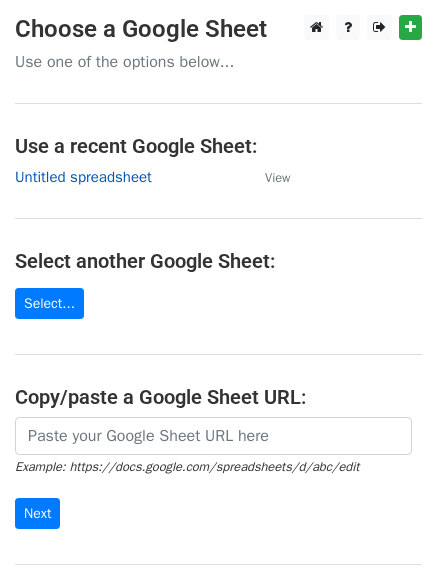 click on "Untitled spreadsheet" at bounding box center [83, 177] 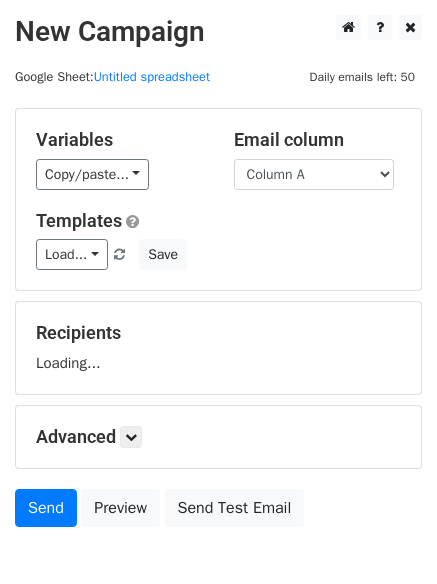 scroll, scrollTop: 0, scrollLeft: 0, axis: both 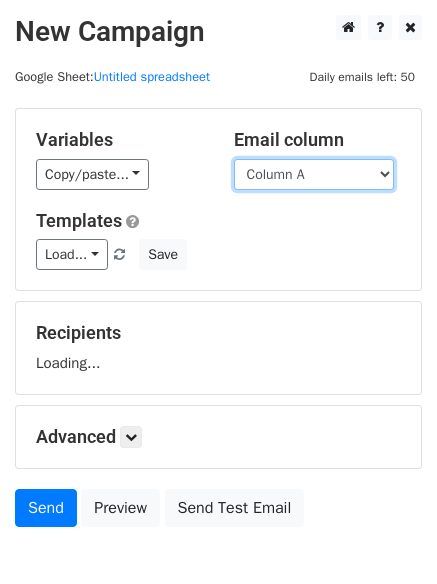 click on "Column A
Column B
Column C
Column D
Column E
Column F" at bounding box center (314, 174) 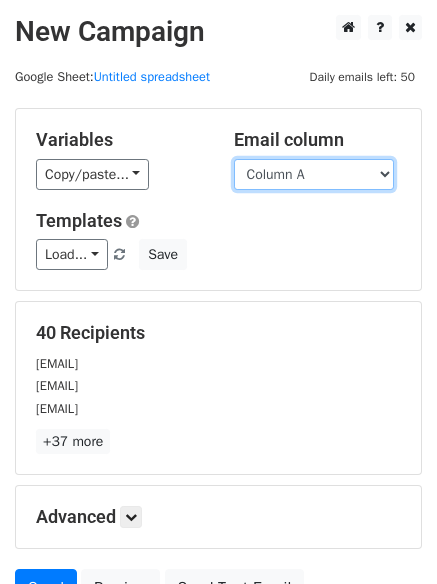 click on "Column A
Column B
Column C
Column D
Column E
Column F" at bounding box center [314, 174] 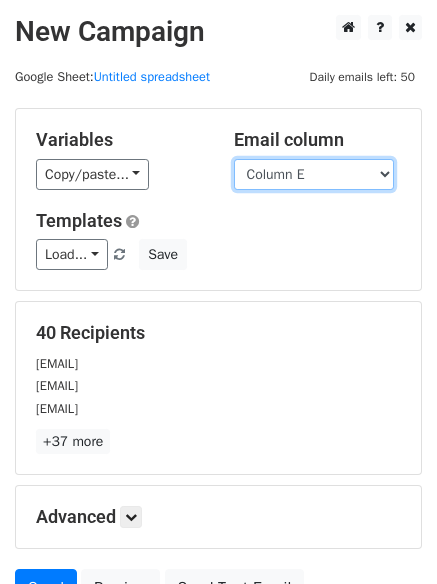 click on "Column A
Column B
Column C
Column D
Column E
Column F" at bounding box center (314, 174) 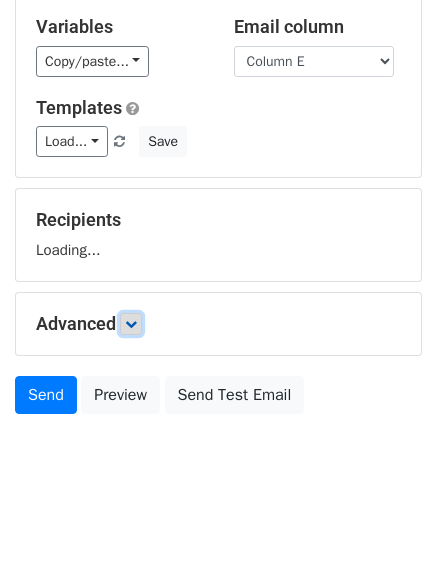 click at bounding box center [131, 324] 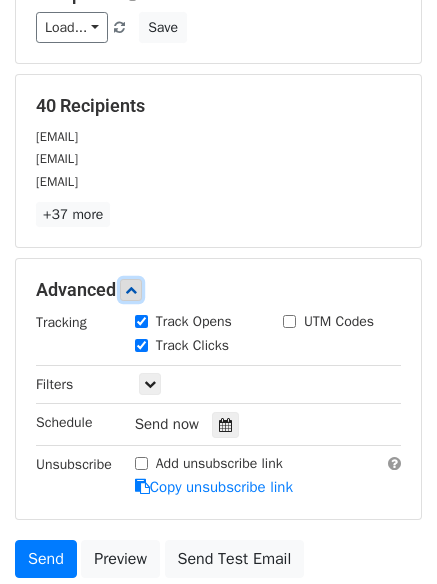 scroll, scrollTop: 231, scrollLeft: 0, axis: vertical 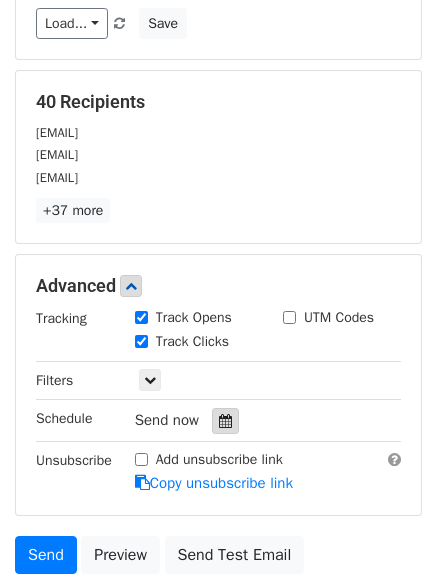 click at bounding box center [225, 421] 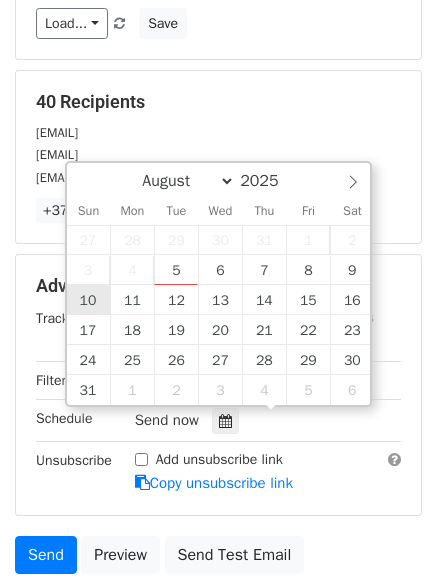 type on "[DATE] [TIME]" 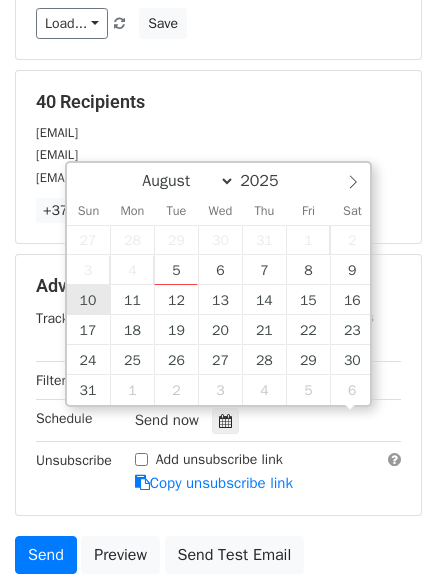 scroll, scrollTop: 1, scrollLeft: 0, axis: vertical 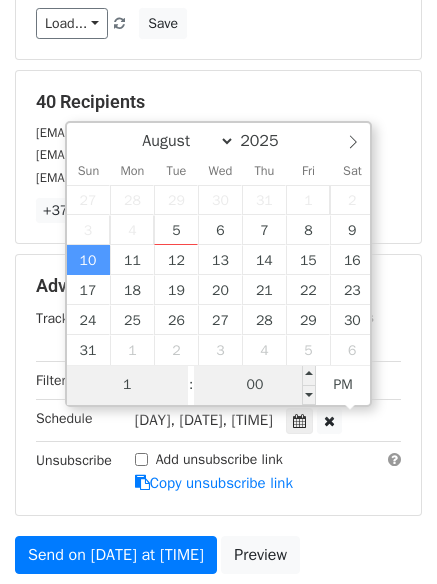 type on "1" 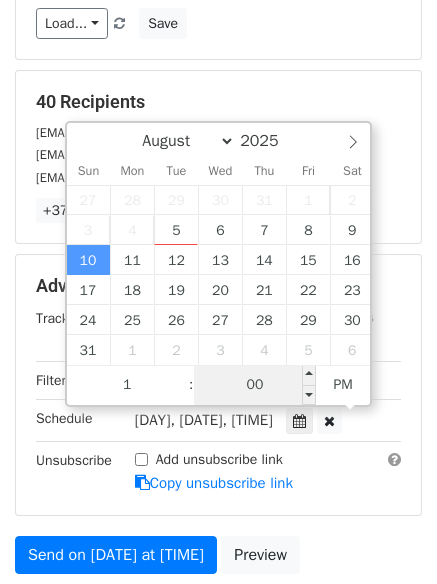 type on "[DATE] [TIME]" 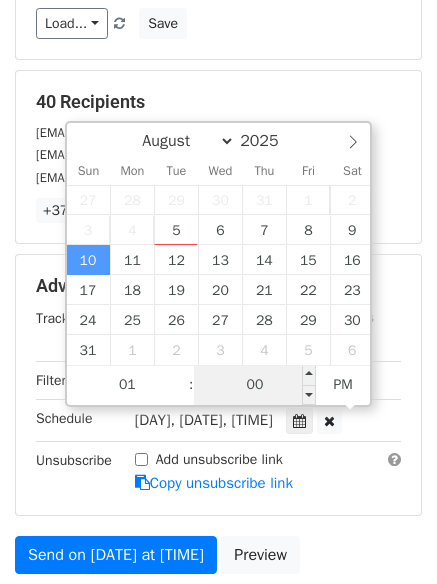 click on "00" at bounding box center [255, 385] 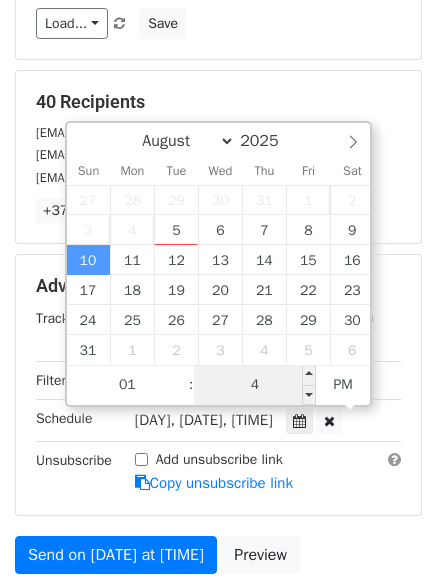 type on "44" 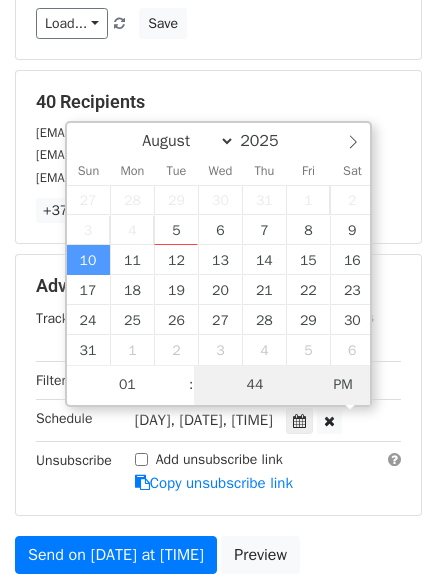 type on "[DATE] [TIME]" 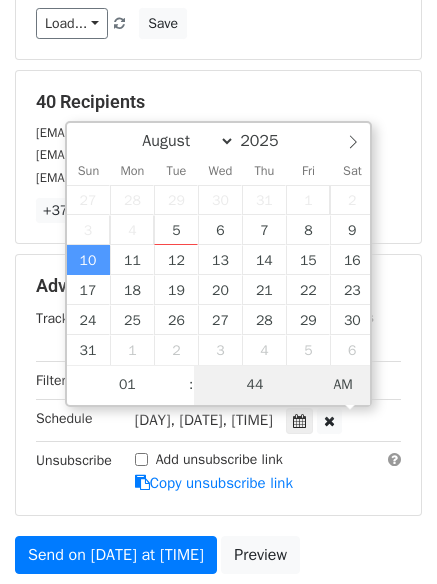 click on "AM" at bounding box center (343, 385) 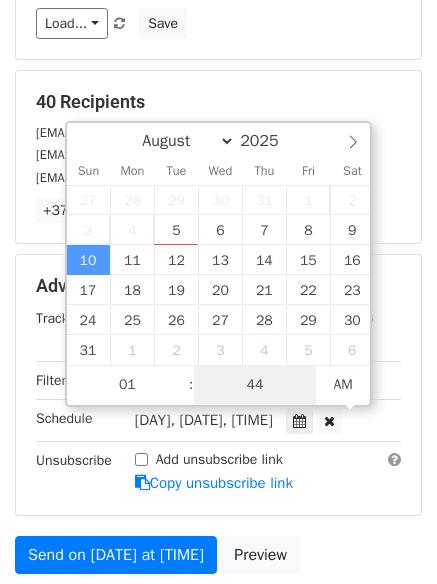 scroll, scrollTop: 357, scrollLeft: 0, axis: vertical 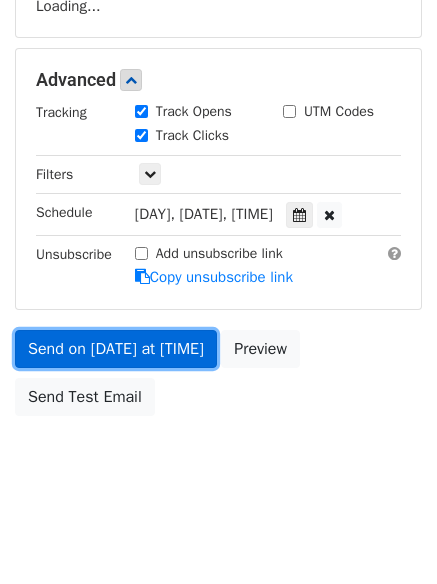 click on "Send on [DATE] at [TIME]" at bounding box center [116, 349] 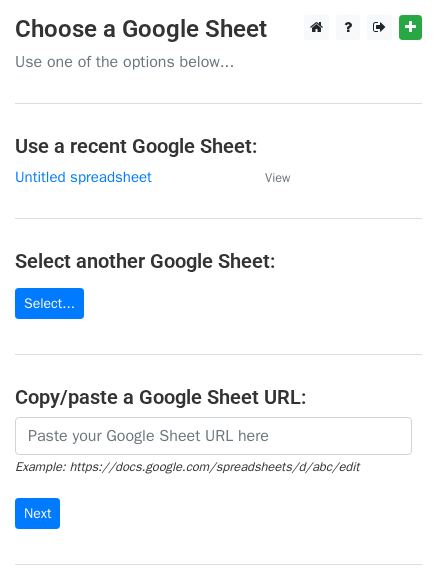 scroll, scrollTop: 0, scrollLeft: 0, axis: both 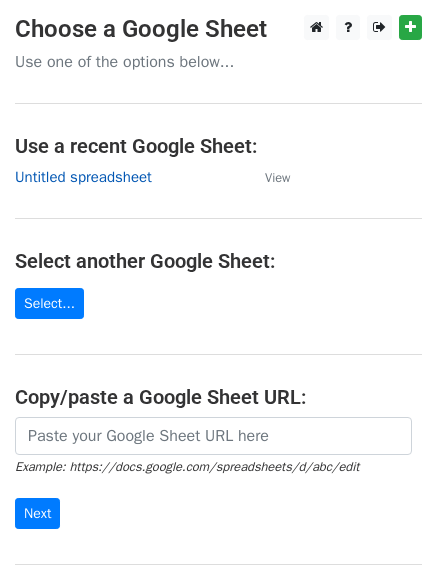 click on "Untitled spreadsheet" at bounding box center (83, 177) 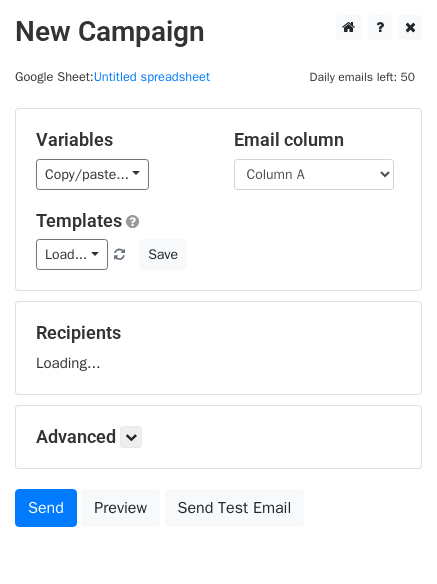 scroll, scrollTop: 0, scrollLeft: 0, axis: both 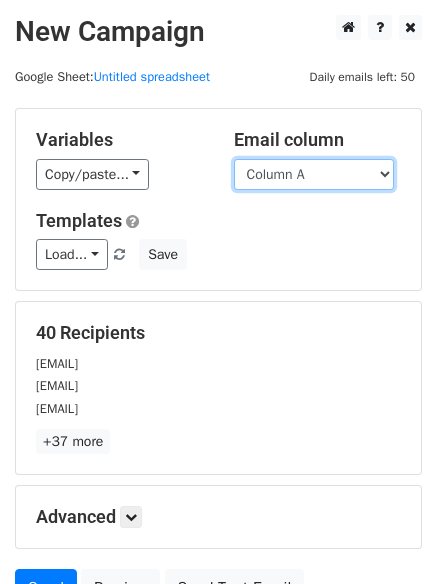 click on "Column A
Column B
Column C
Column D
Column E
Column F" at bounding box center (314, 174) 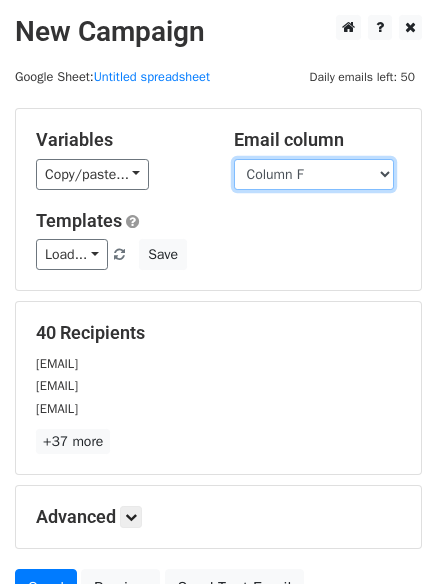 click on "Column A
Column B
Column C
Column D
Column E
Column F" at bounding box center (314, 174) 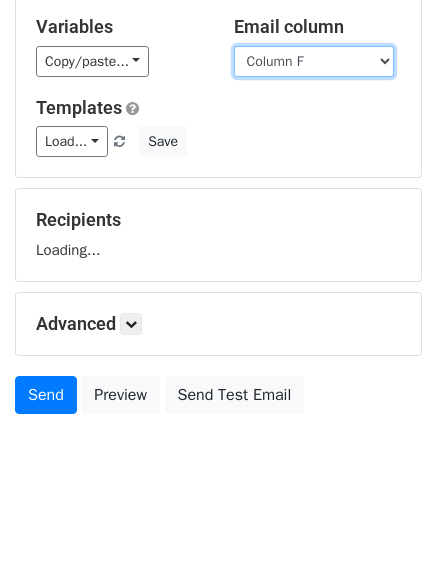 scroll, scrollTop: 113, scrollLeft: 0, axis: vertical 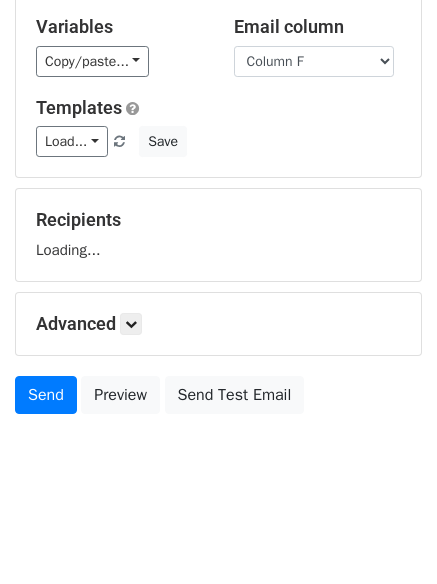 click on "Advanced" at bounding box center (218, 324) 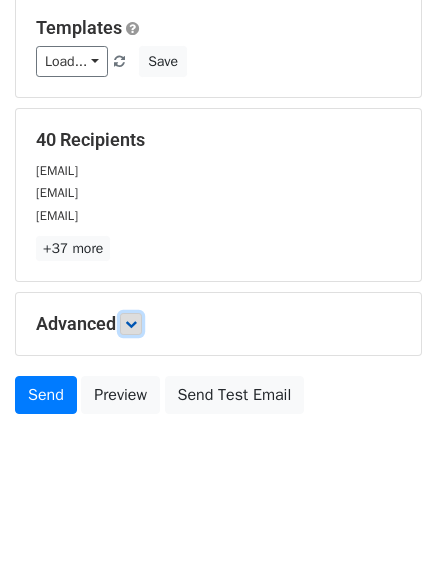 click at bounding box center (131, 324) 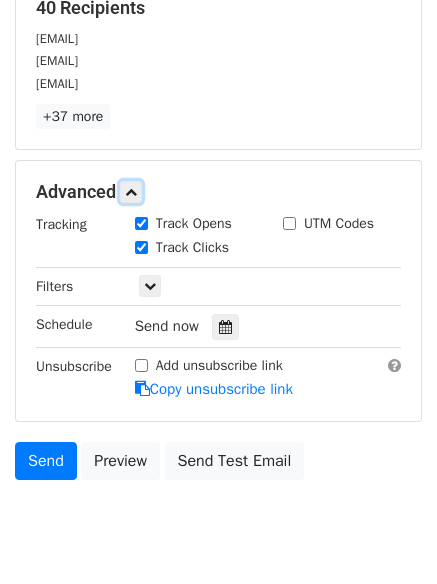 scroll, scrollTop: 335, scrollLeft: 0, axis: vertical 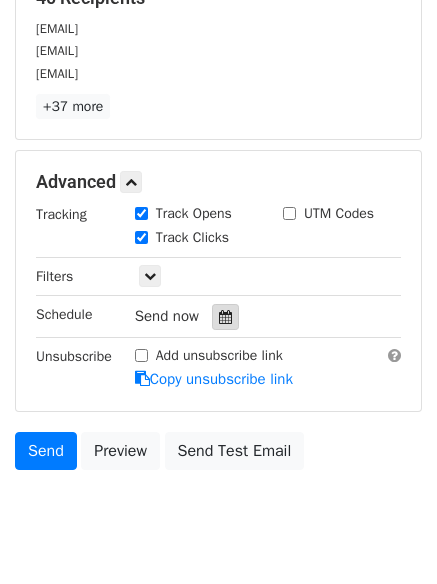 click at bounding box center [225, 317] 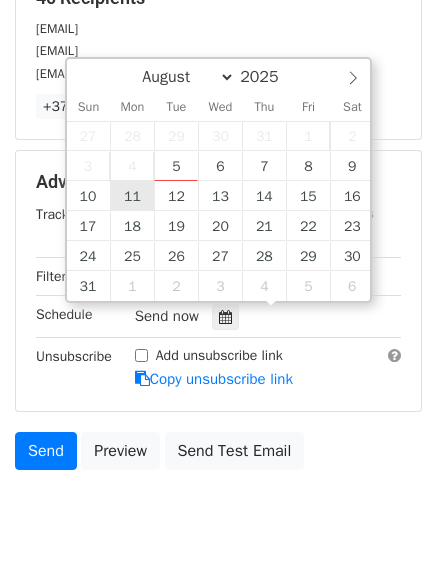 type on "2025-08-11 12:00" 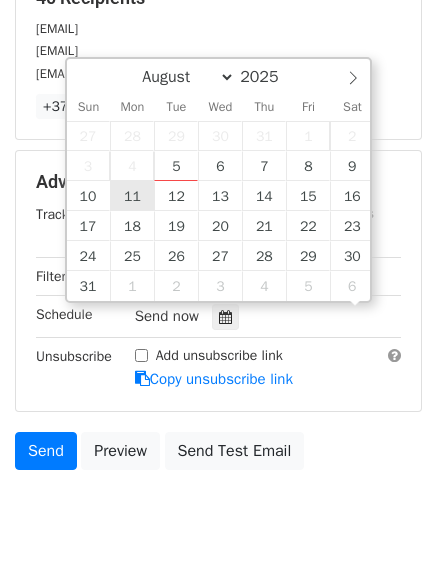 scroll, scrollTop: 1, scrollLeft: 0, axis: vertical 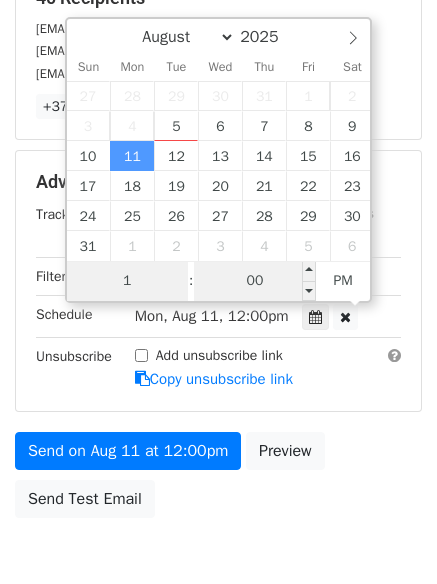 type on "1" 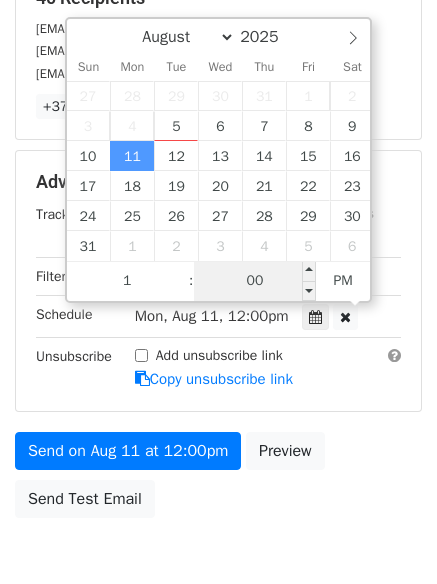 type on "2025-08-11 13:00" 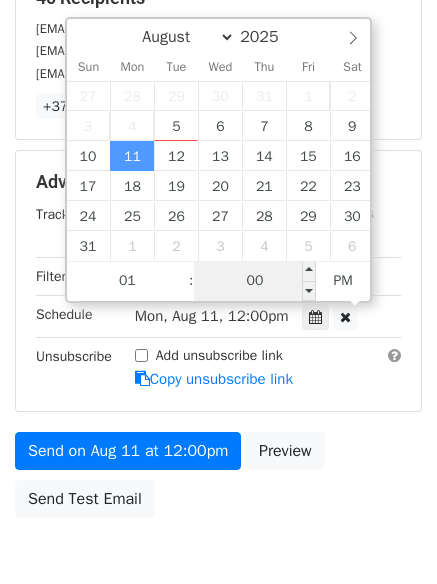 click on "00" at bounding box center [255, 281] 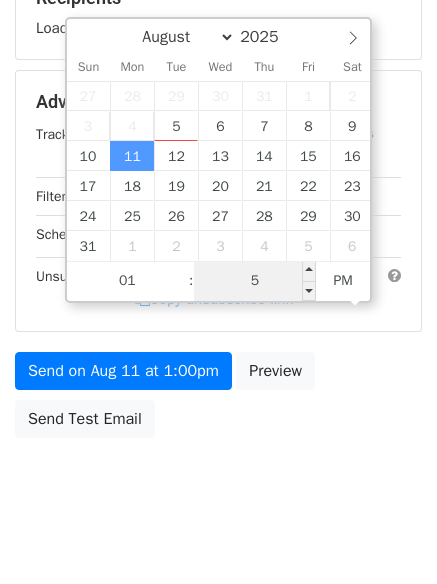 type on "55" 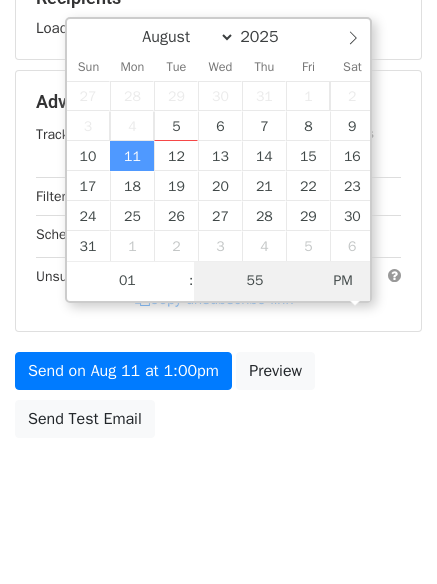 type on "2025-08-11 01:55" 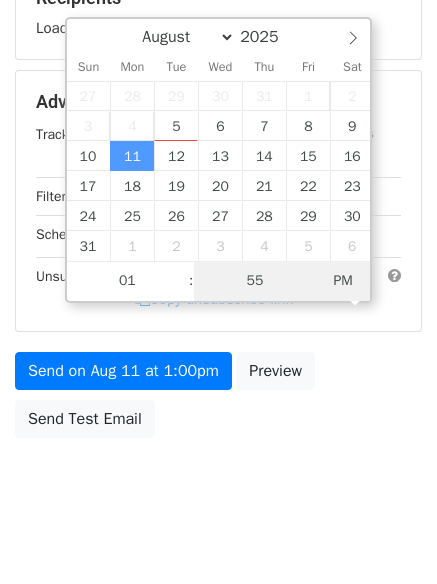 click on "PM" at bounding box center [343, 281] 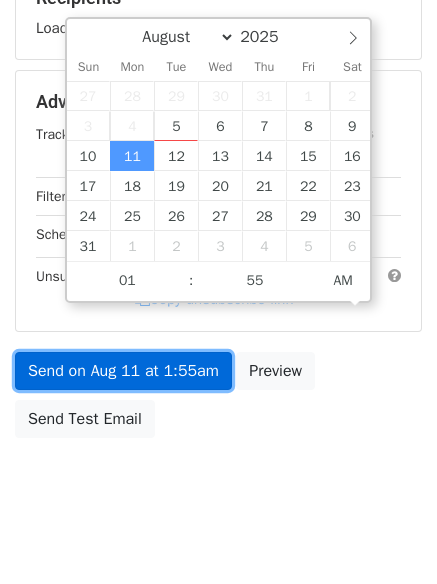 click on "Send on Aug 11 at 1:55am" at bounding box center [123, 371] 